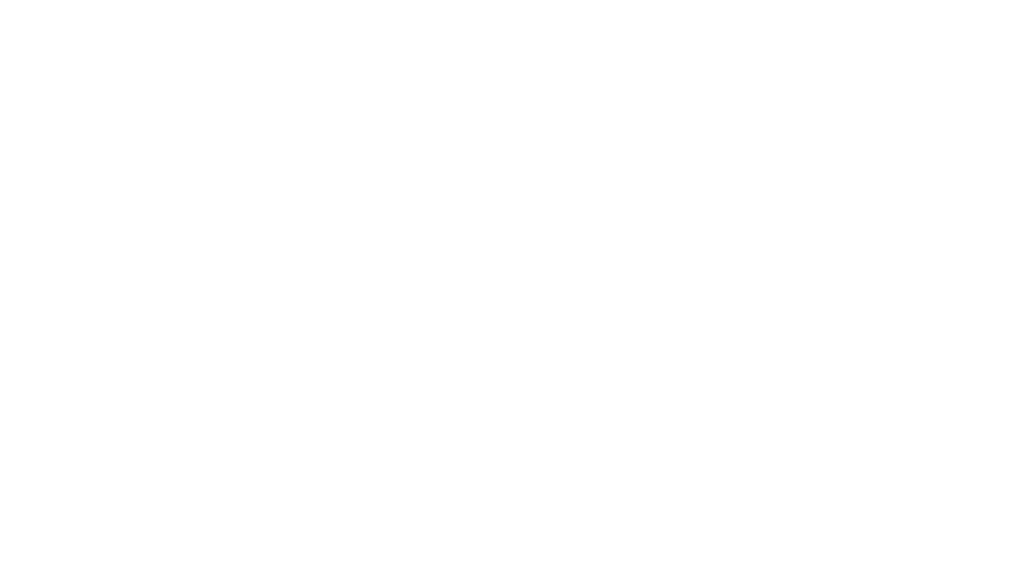 scroll, scrollTop: 0, scrollLeft: 0, axis: both 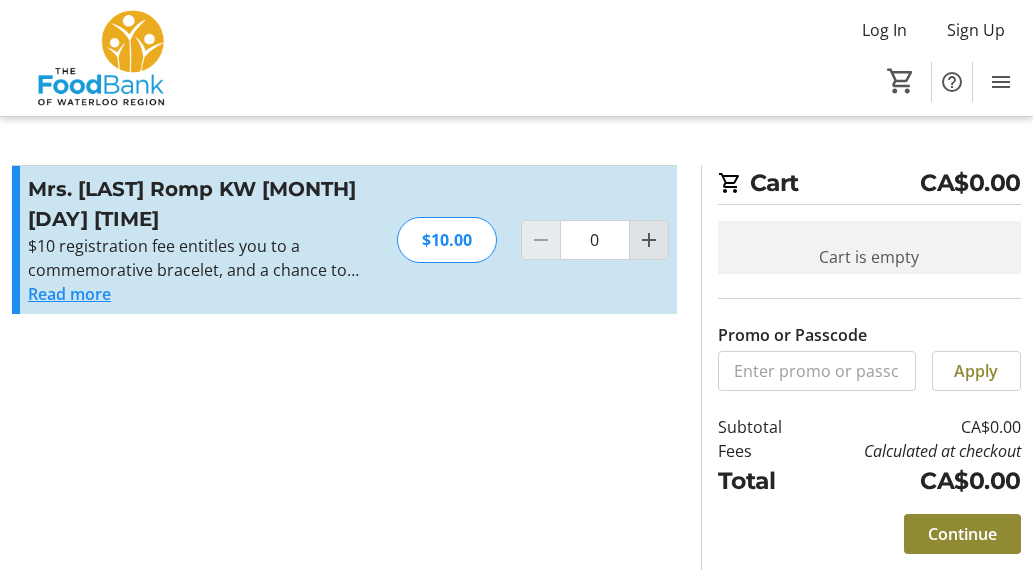 click 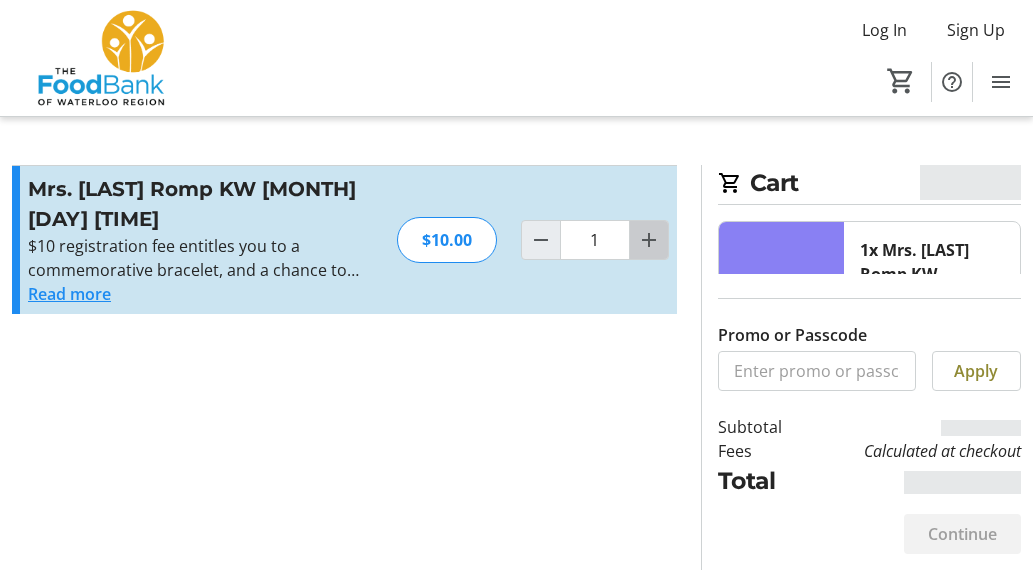 click 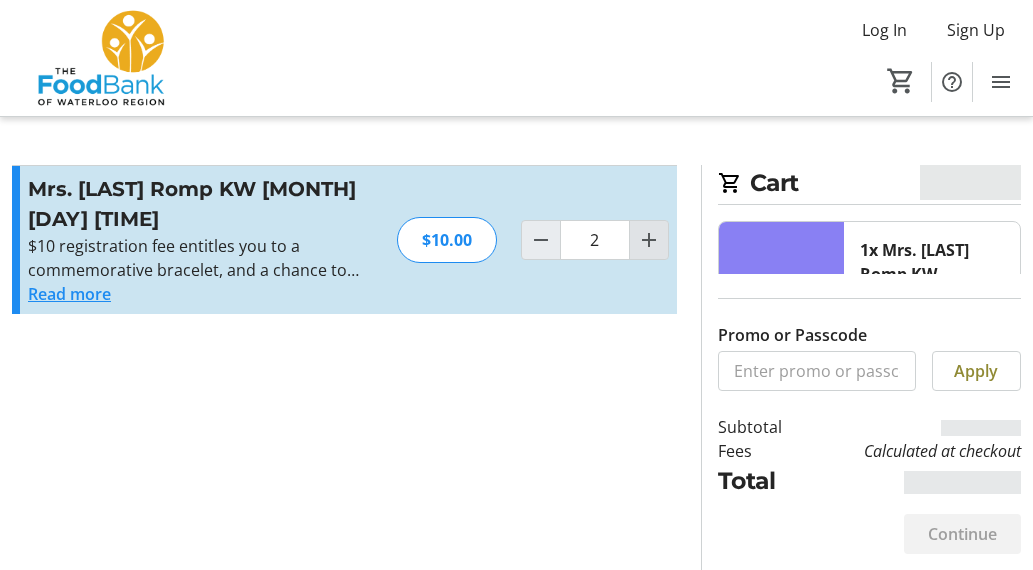 type on "2" 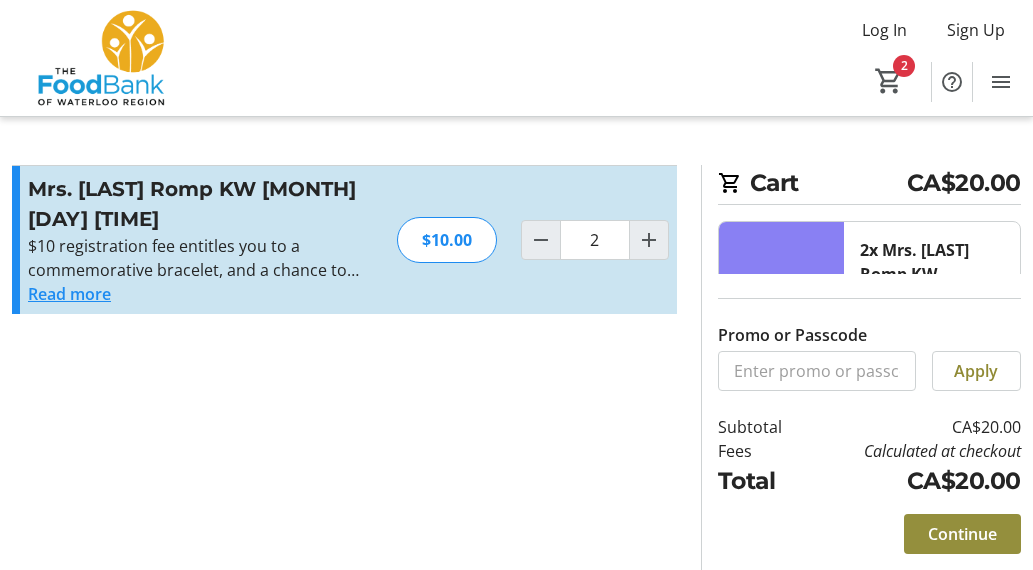 click on "Continue" 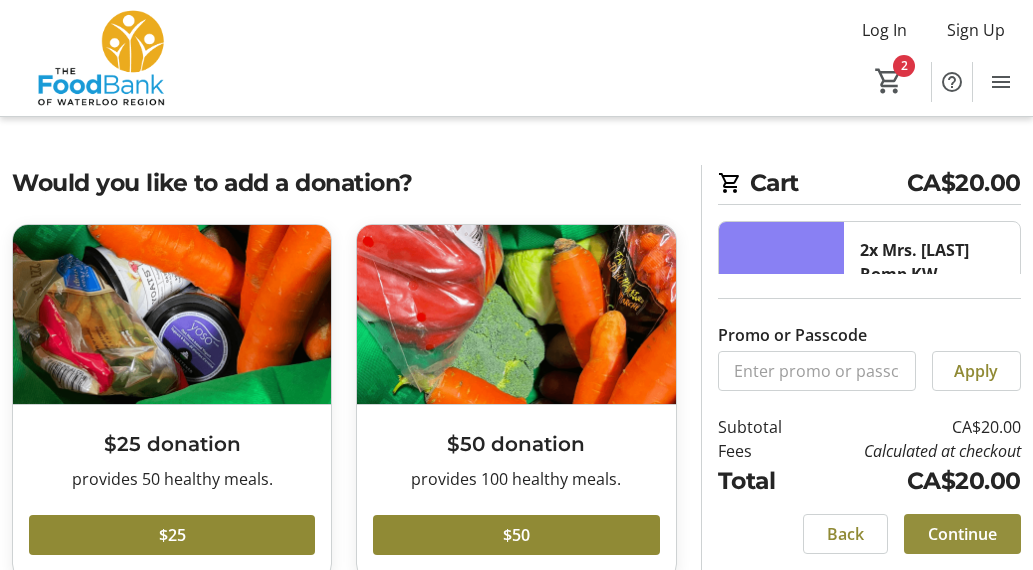 type 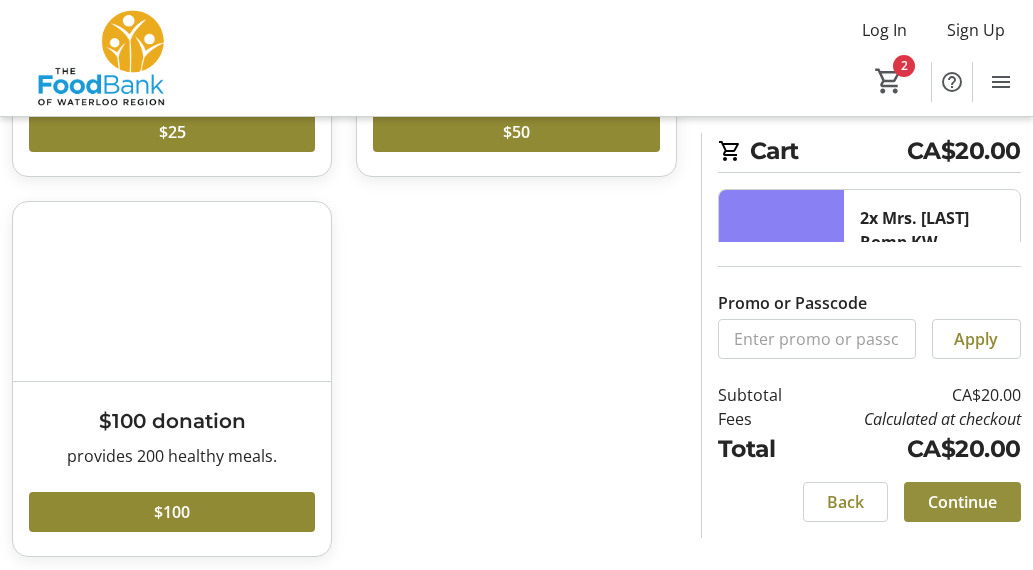 scroll, scrollTop: 414, scrollLeft: 0, axis: vertical 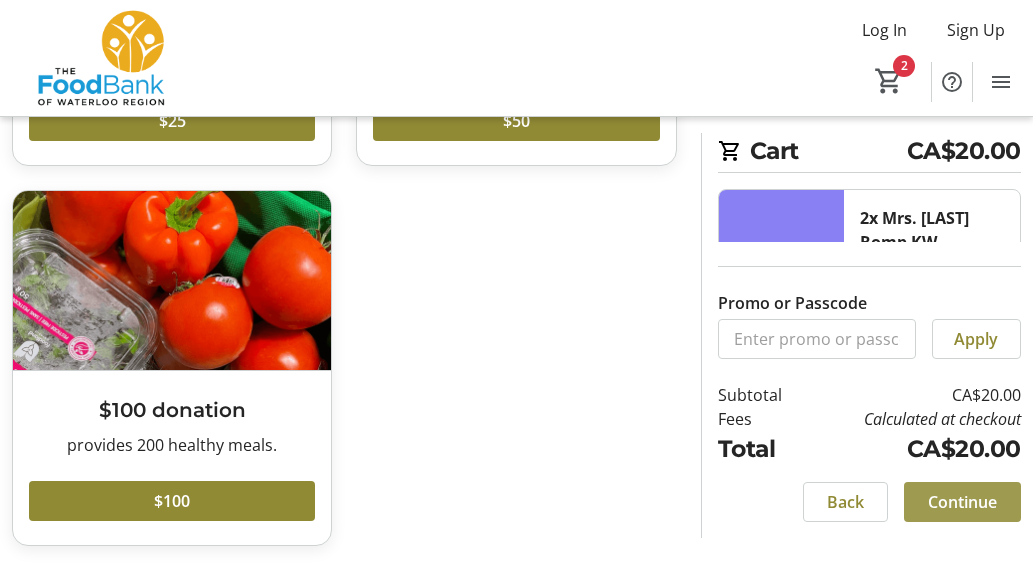 click on "Continue" 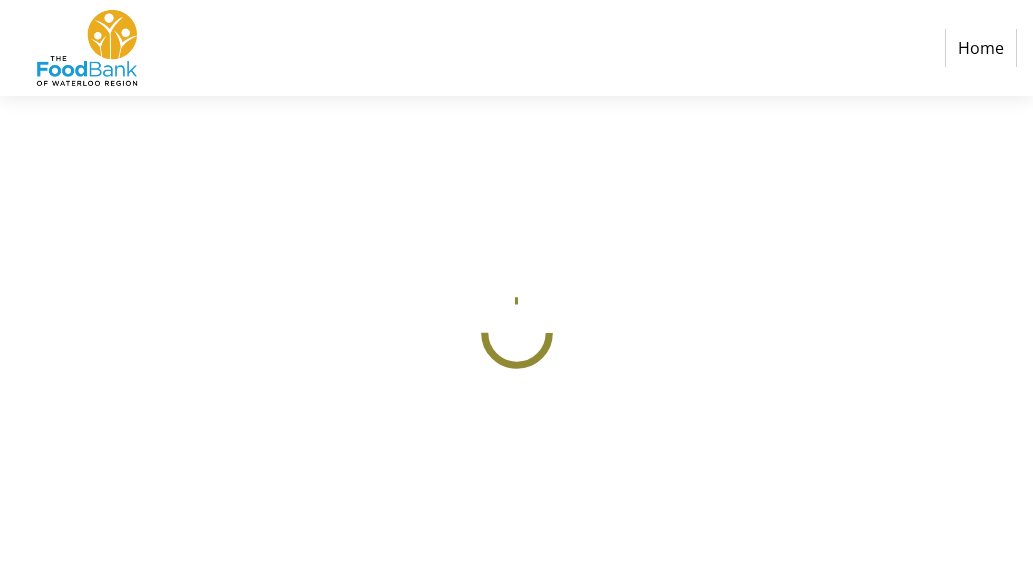 scroll, scrollTop: 0, scrollLeft: 0, axis: both 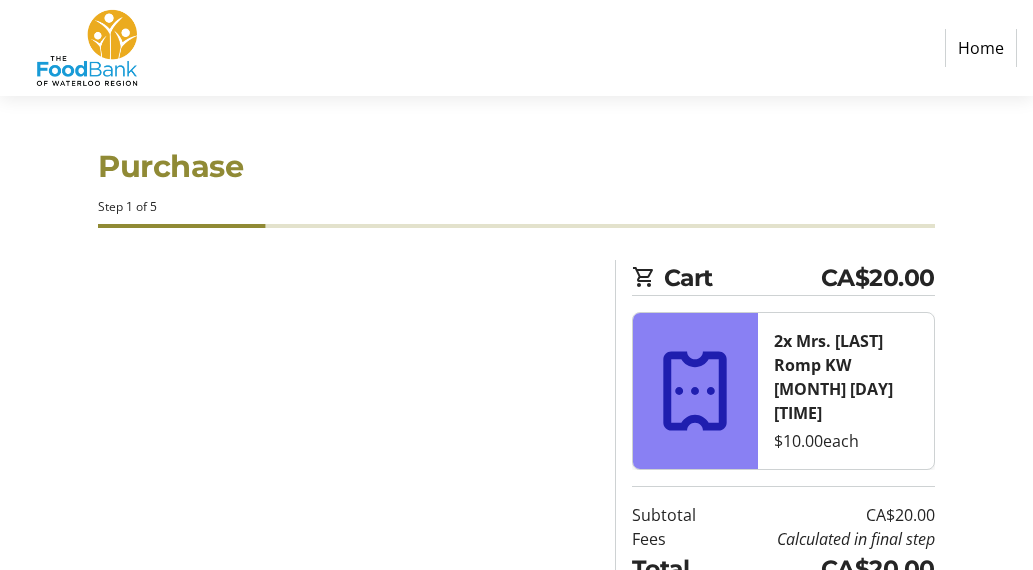select on "CA" 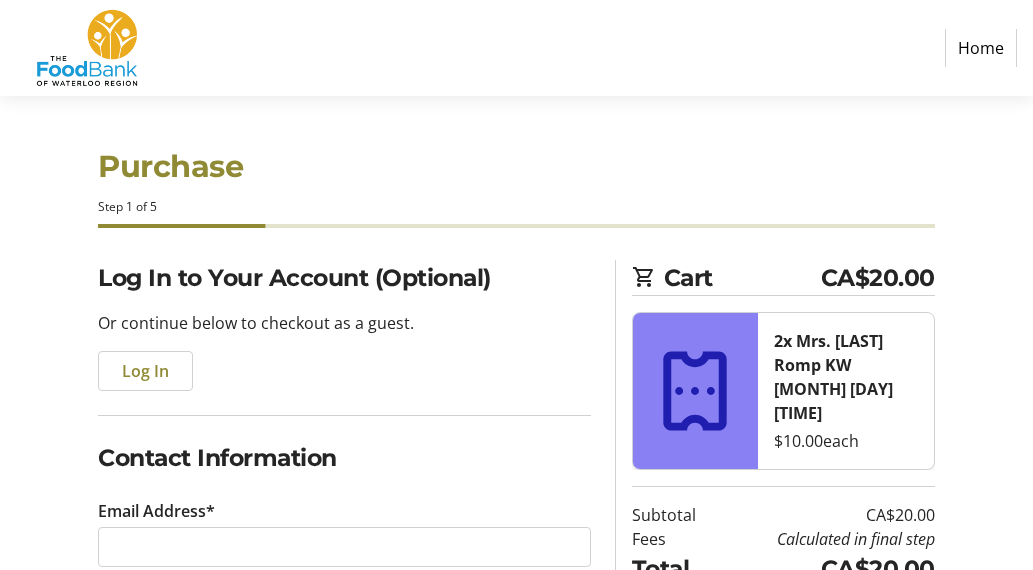 click on "Log In to Your Account (Optional) Or continue below to checkout as a guest.  Log In  Contact Information Email Address* First Name* Last Name*  Mobile Phone Number  +1  Company  0 / 60 characters Mailing Address  Address Line 1*   Address Line 2   City*   State/Province*  State or Province  State or Province   Alberta   British Columbia   Manitoba   New Brunswick   Newfoundland and Labrador   Nova Scotia   Ontario   Prince Edward Island   Quebec   Saskatchewan   Northwest Territories   Nunavut   Yukon   Zip Code/Postal Code*   Country*  Country Country  Afghanistan   Åland Islands   Albania   Algeria   American Samoa   Andorra   Angola   Anguilla   Antarctica   Antigua and Barbuda   Argentina   Armenia   Aruba   Australia   Austria   Azerbaijan   The Bahamas   Bahrain   Bangladesh   Barbados   Belarus   Belgium   Belize   Benin   Bermuda   Bhutan   Bolivia   Bonaire   Bosnia and Herzegovina   Botswana   Bouvet Island   Brazil   British Indian Ocean Territory   United States Minor Outlying Islands   Brunei" 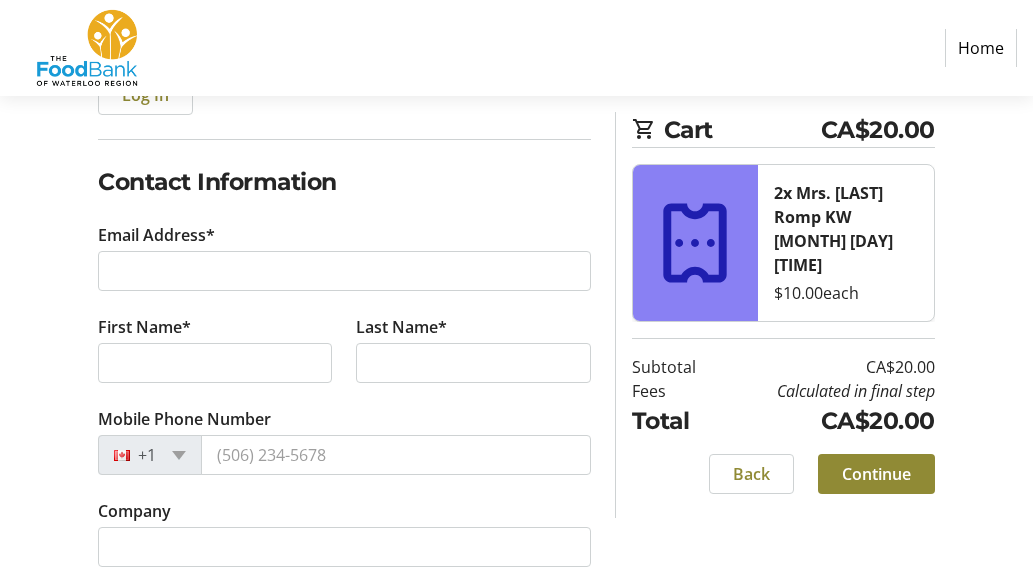 scroll, scrollTop: 280, scrollLeft: 0, axis: vertical 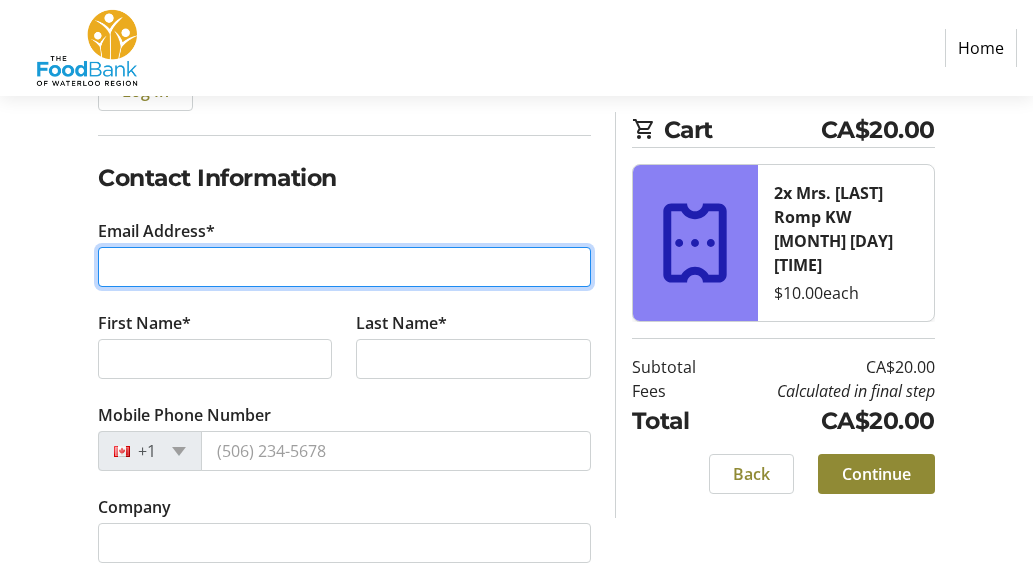 click on "Email Address*" at bounding box center [344, 267] 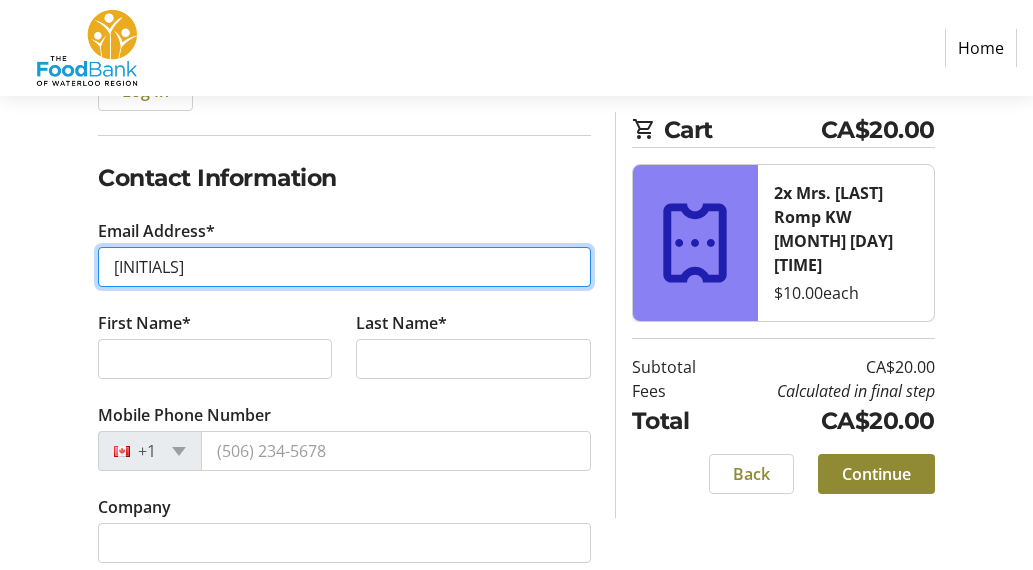 type on "[EMAIL]" 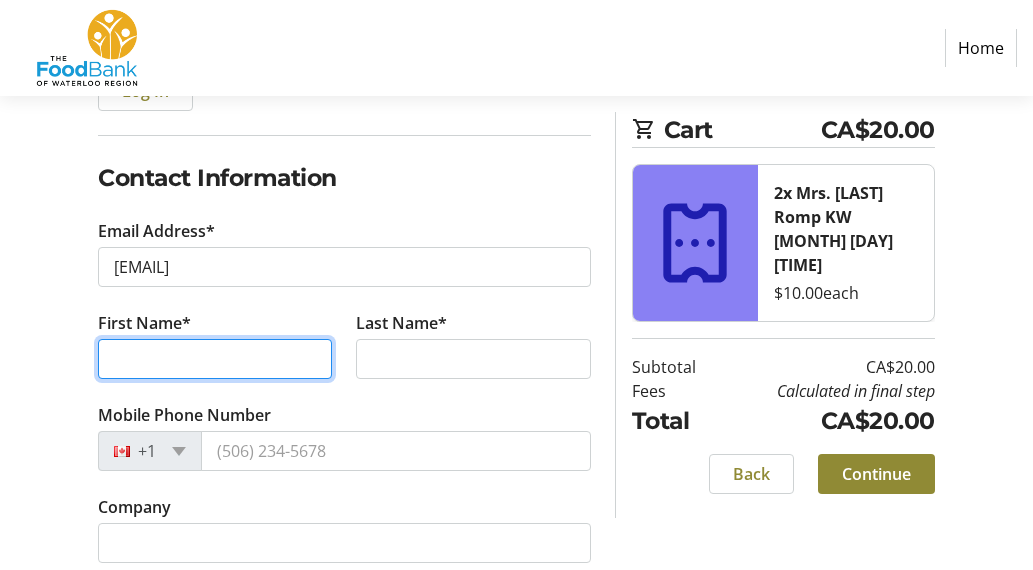 type on "[FIRST]" 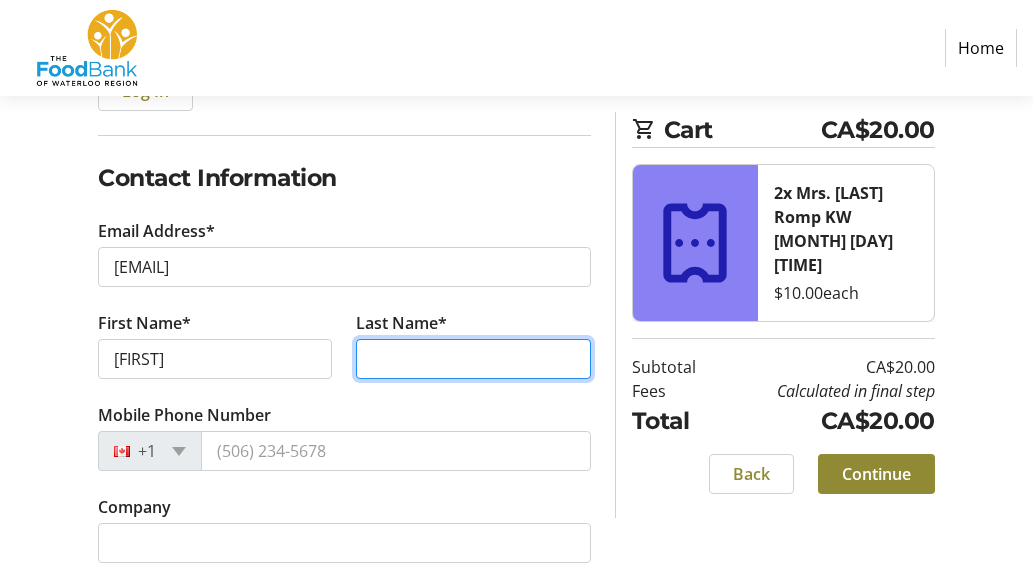 type on "[LAST]" 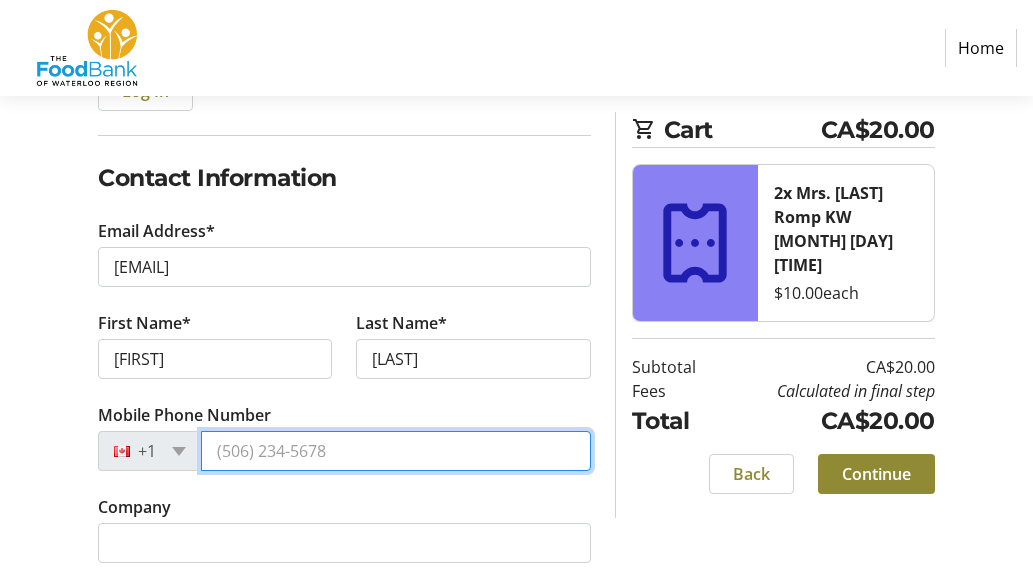 type on "([PHONE]) [PHONE]-[PHONE]" 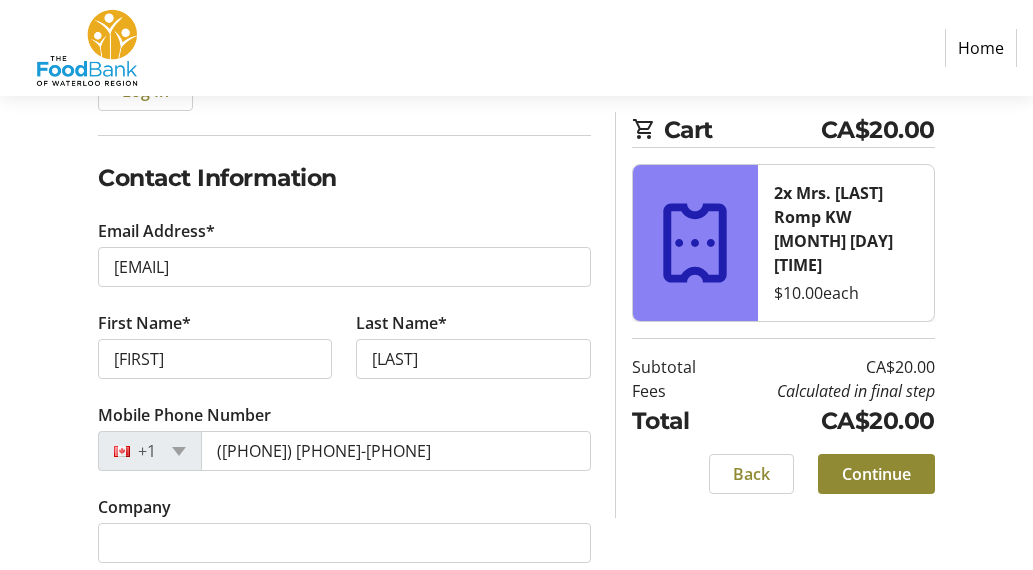 type on "[NUMBER] [STREET] [DIRECTION]" 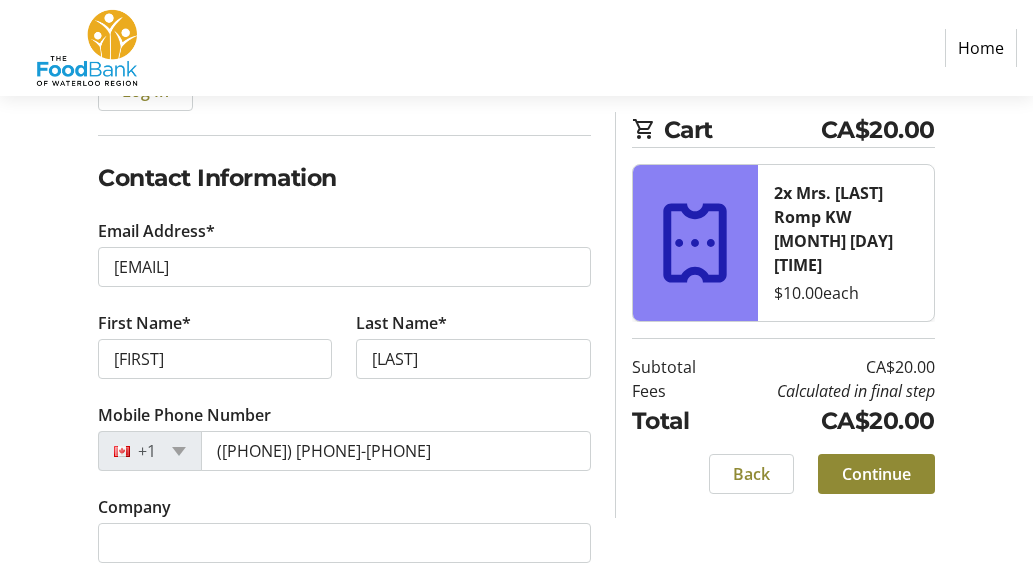 type on "[CITY]" 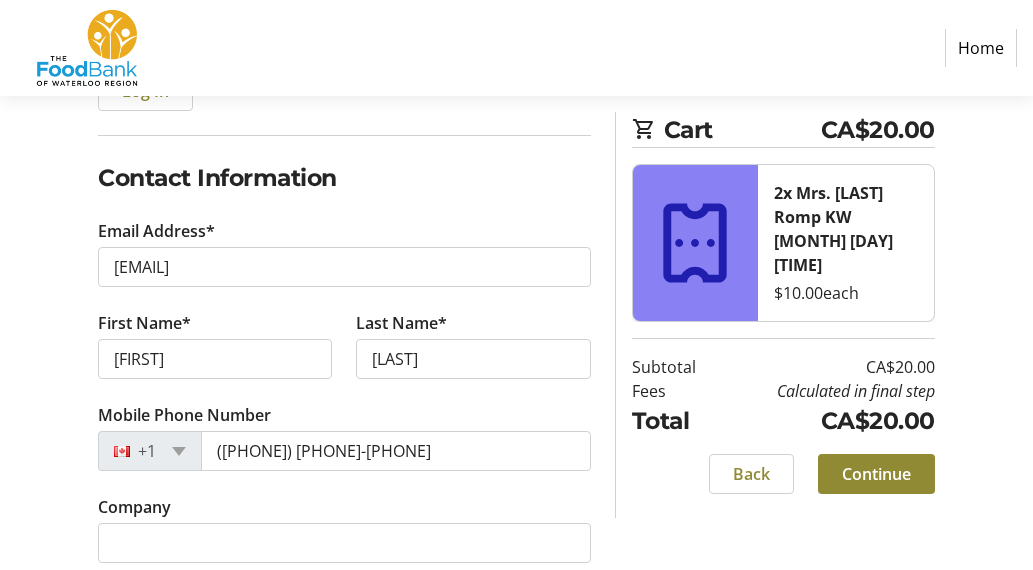 select on "[STATE]" 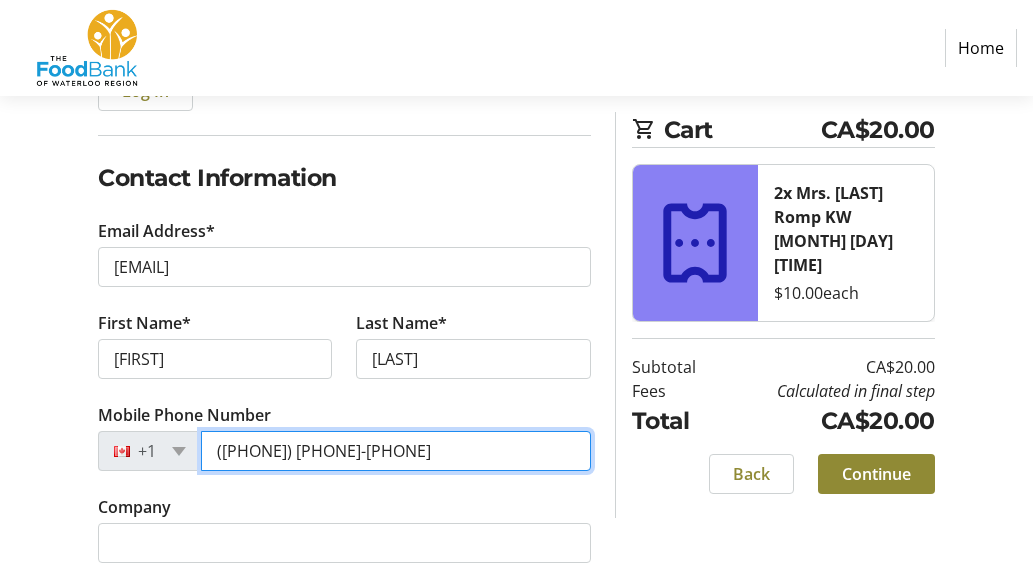 drag, startPoint x: 338, startPoint y: 452, endPoint x: 207, endPoint y: 446, distance: 131.13733 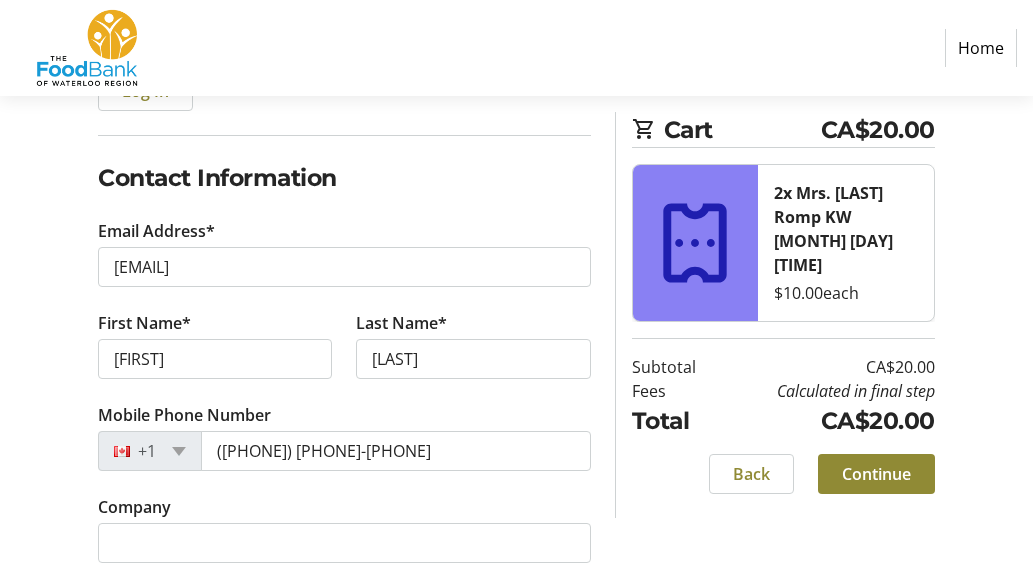 click on "Back   Continue" 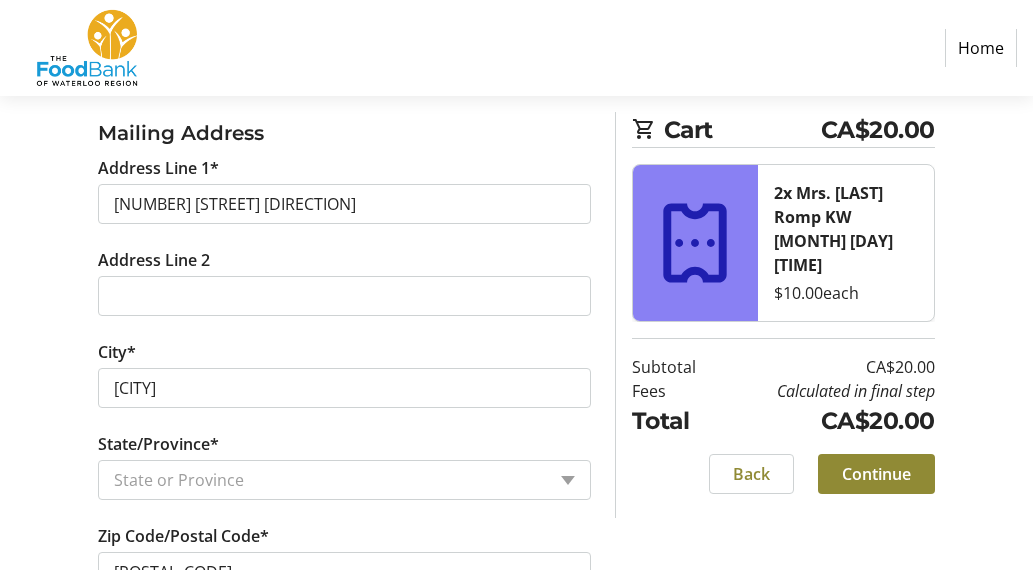 scroll, scrollTop: 800, scrollLeft: 0, axis: vertical 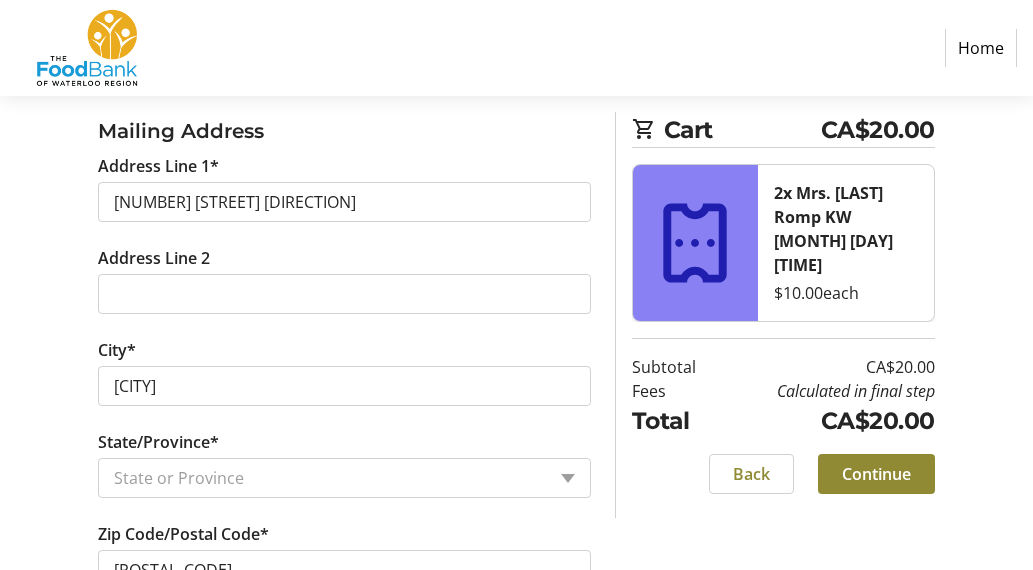 click on "Back   Continue" 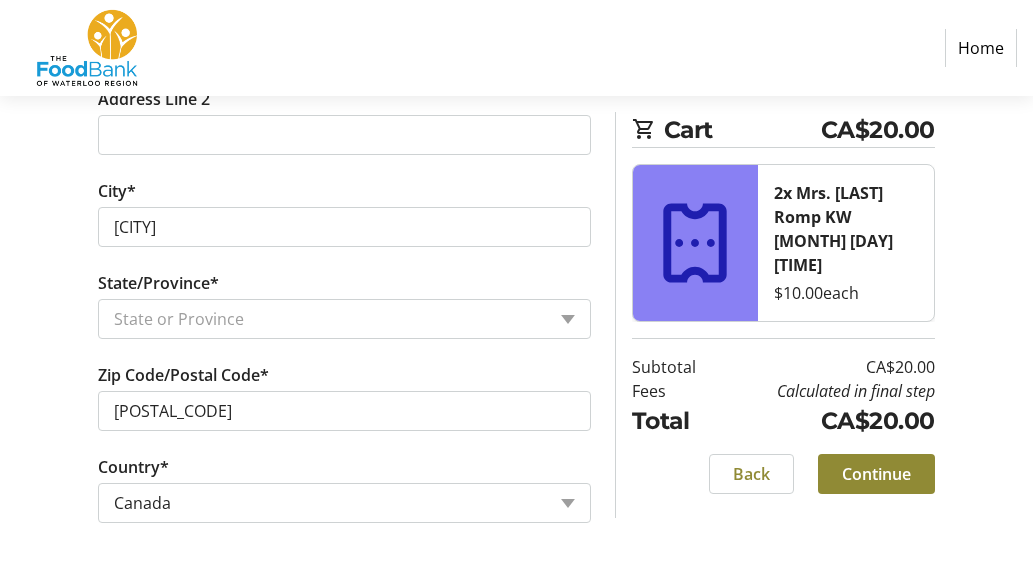 scroll, scrollTop: 960, scrollLeft: 0, axis: vertical 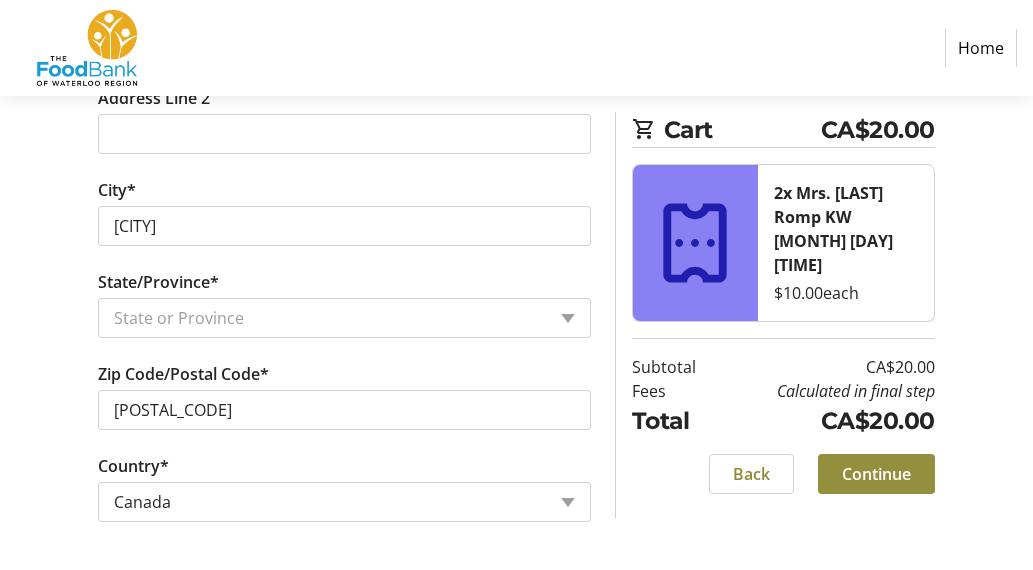 click on "Continue" 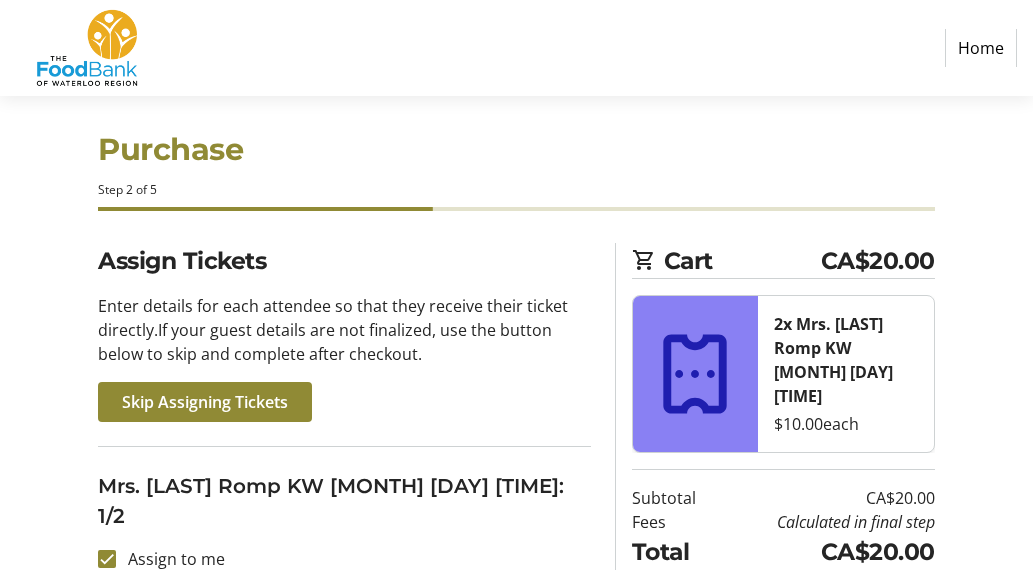 scroll, scrollTop: 0, scrollLeft: 0, axis: both 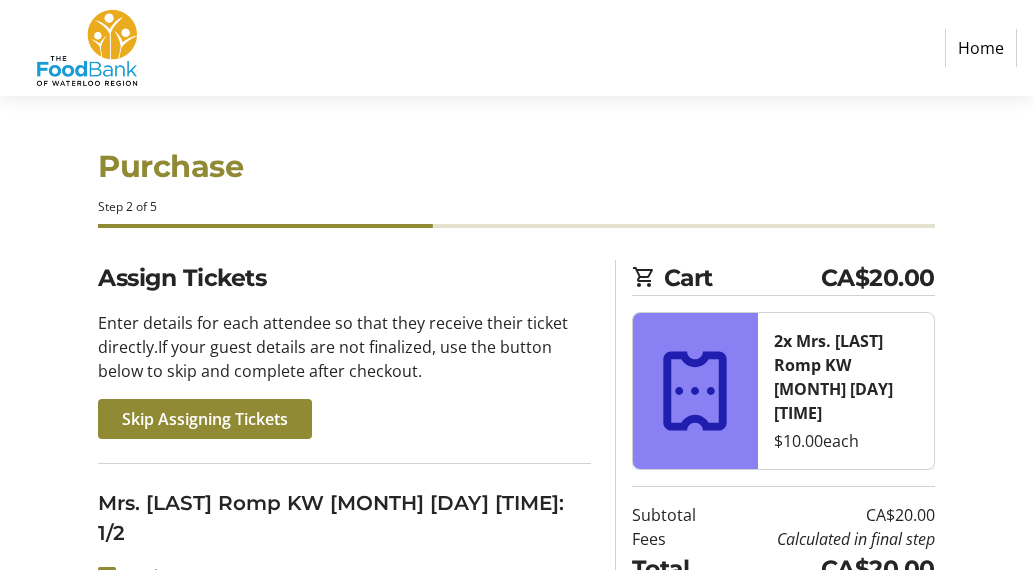 click on "Purchase Step 2 of 5" 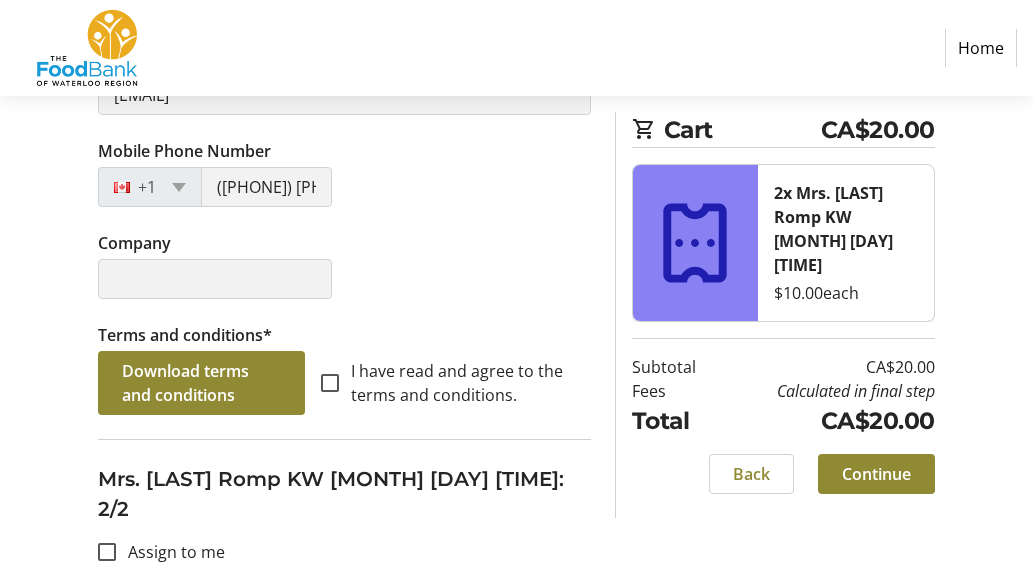 scroll, scrollTop: 680, scrollLeft: 0, axis: vertical 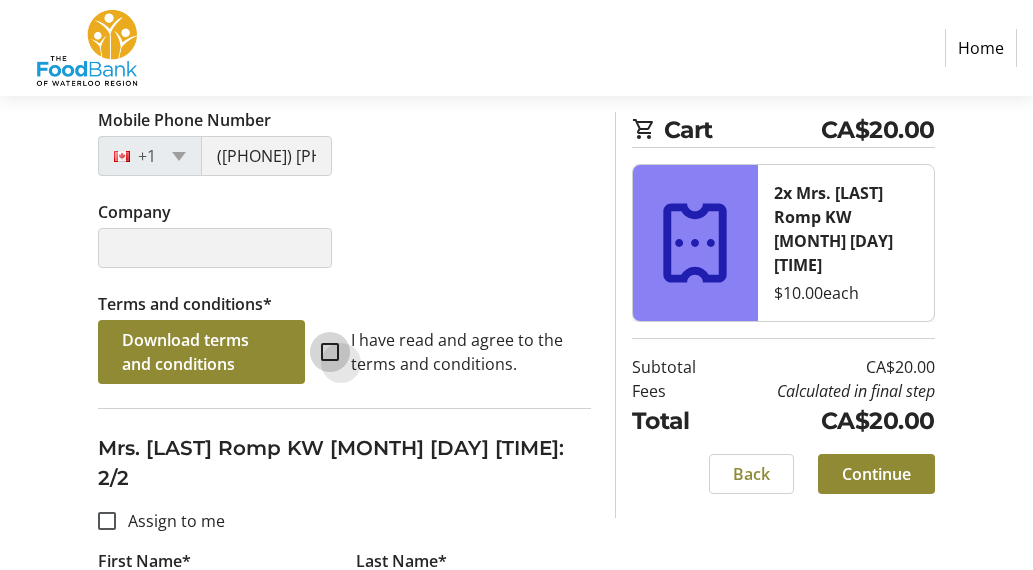 click on "I have read and agree to the terms and conditions." at bounding box center [330, 352] 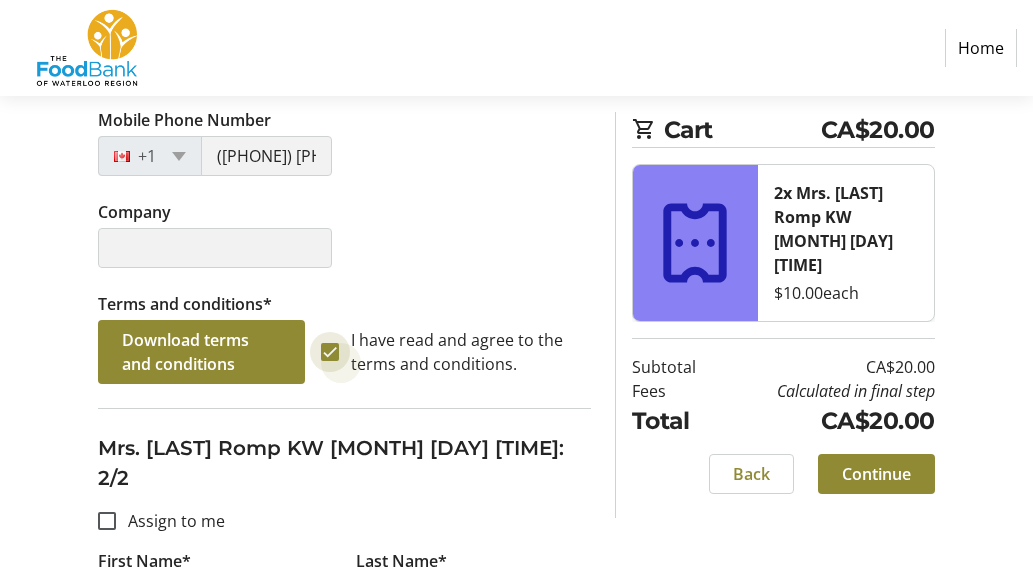 checkbox on "true" 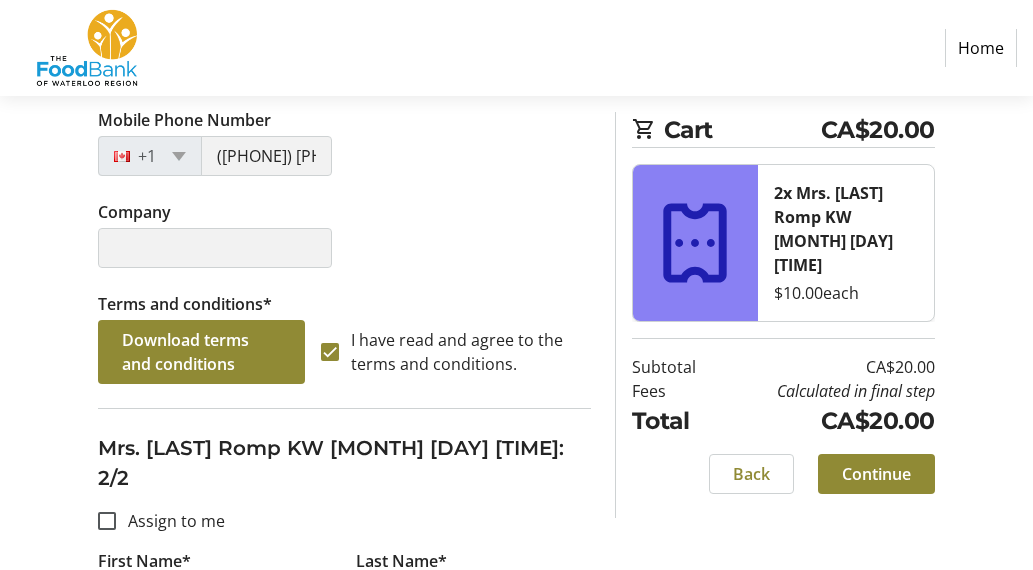 click on "Back   Continue" 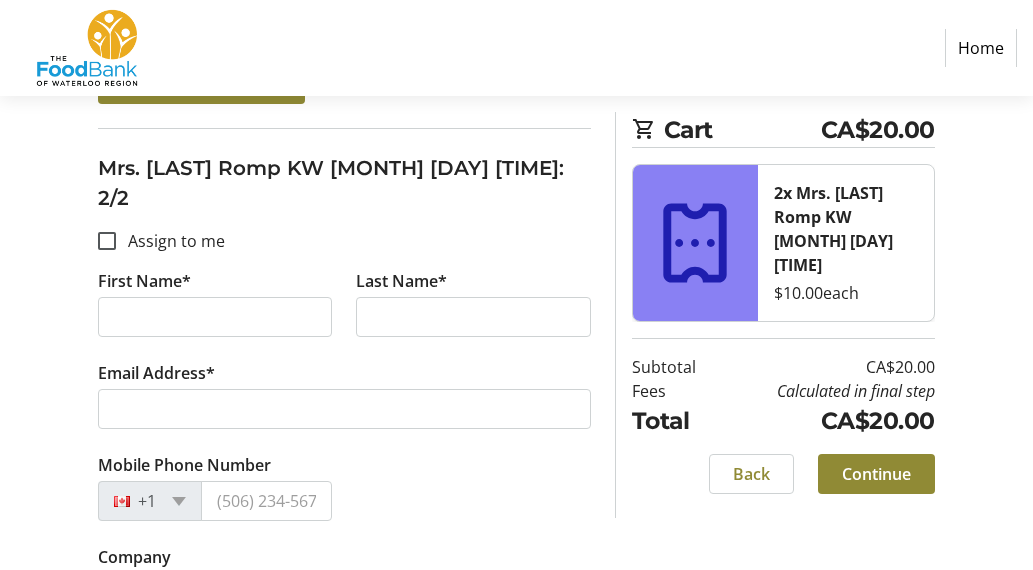 scroll, scrollTop: 1000, scrollLeft: 0, axis: vertical 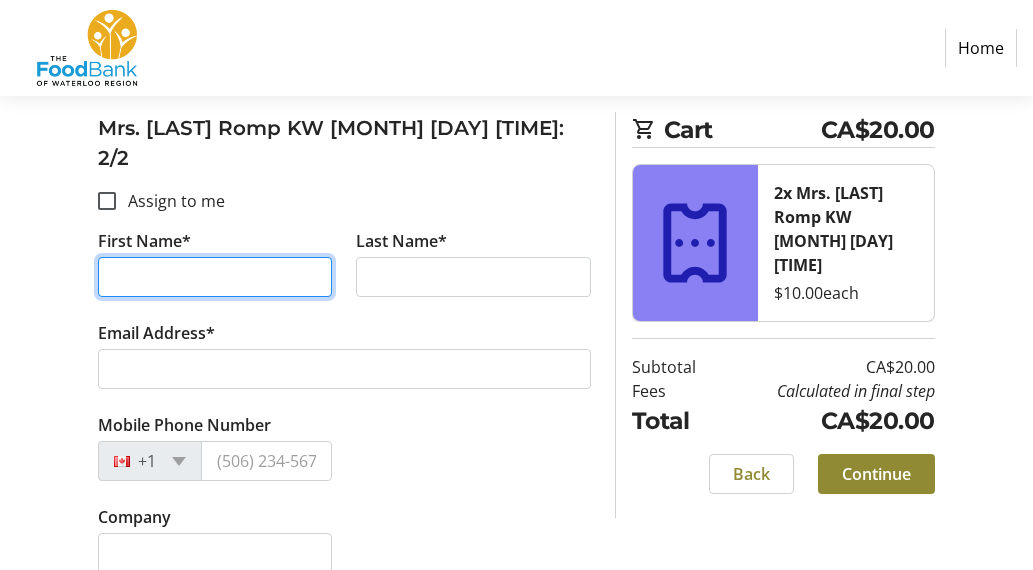 click on "First Name*" at bounding box center [215, 277] 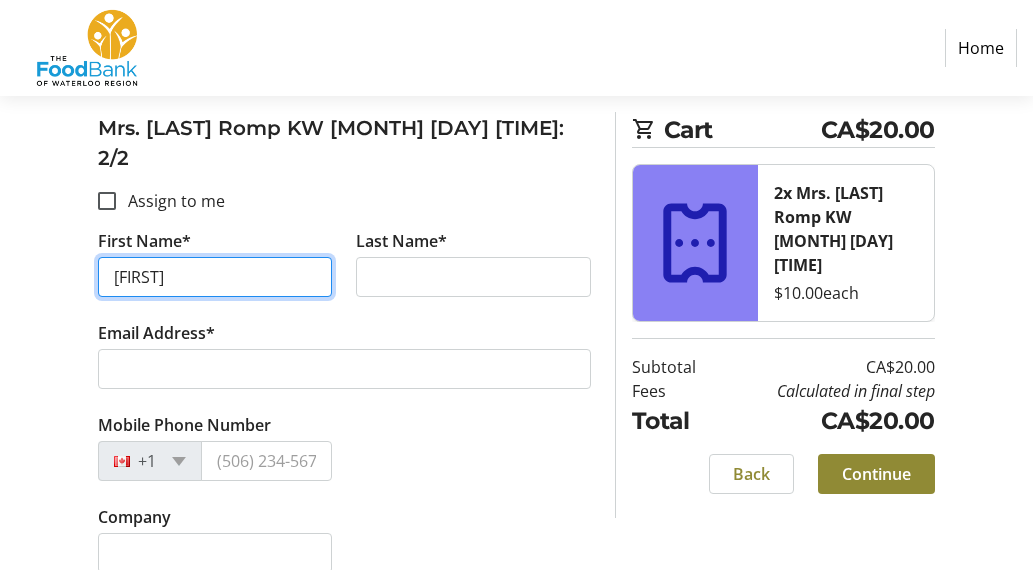type on "[FIRST]" 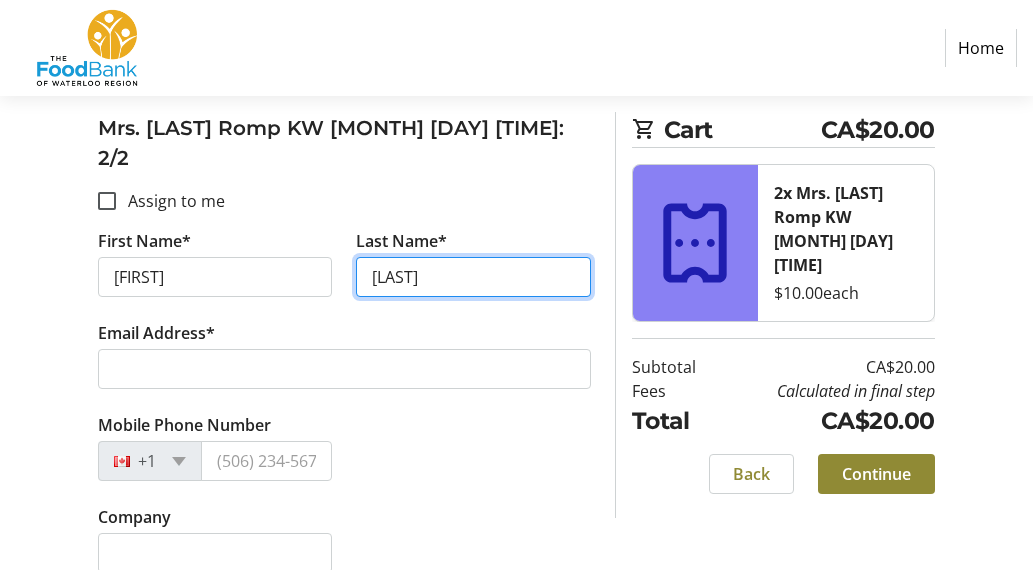 type on "[LAST]" 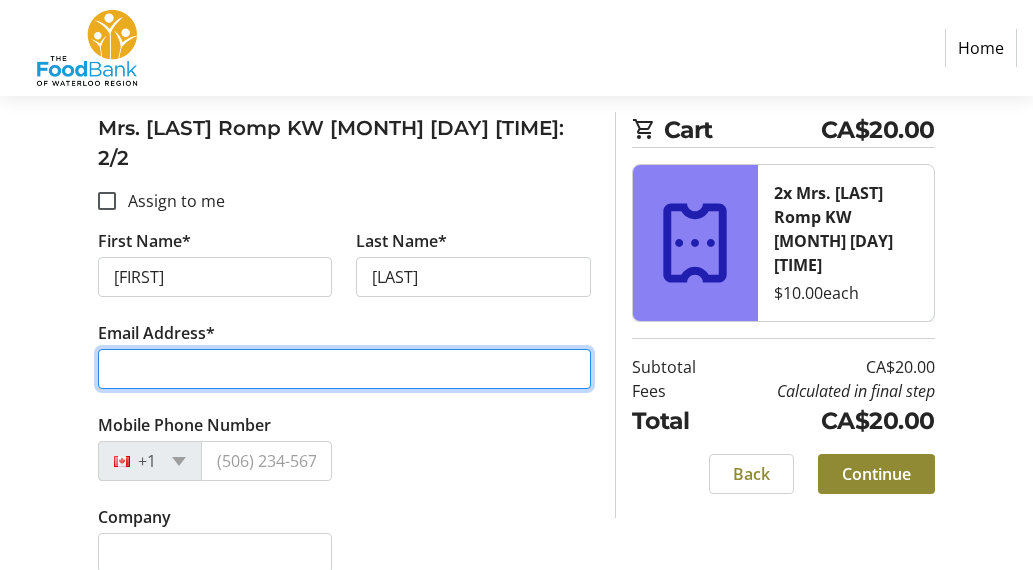 click on "Email Address*" at bounding box center (344, 369) 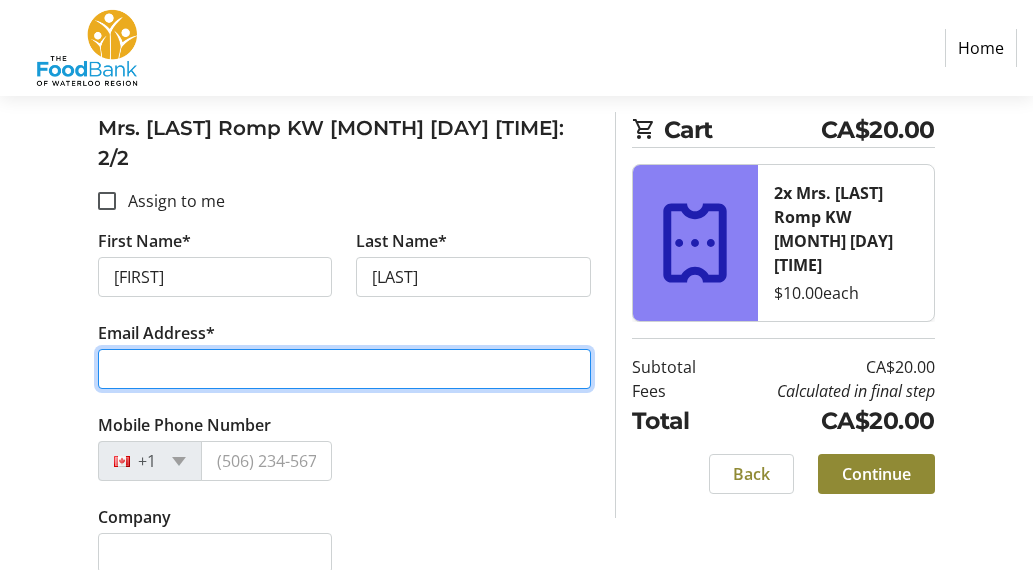 type on "[EMAIL]" 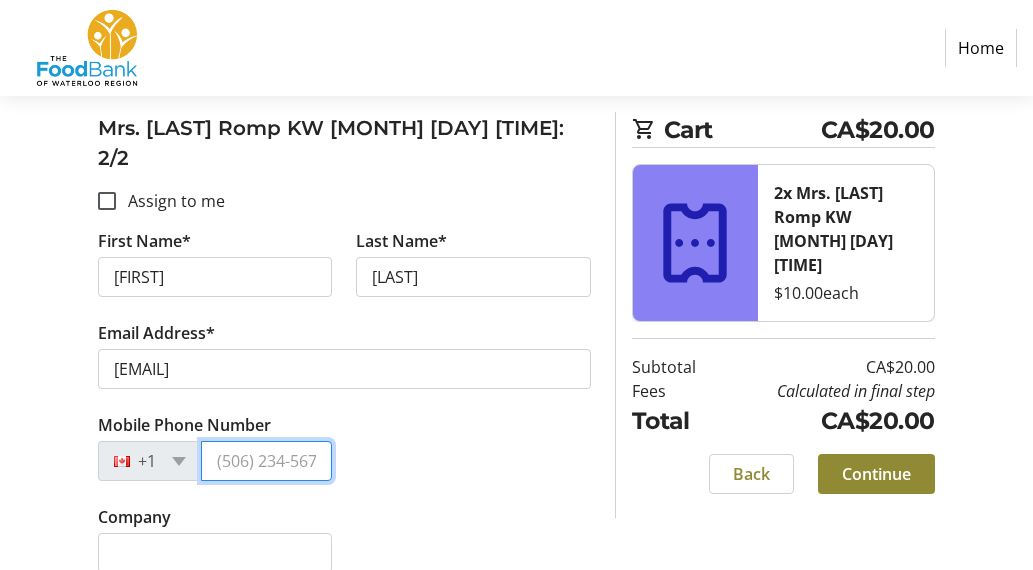 type on "([PHONE]) [PHONE]-[PHONE]" 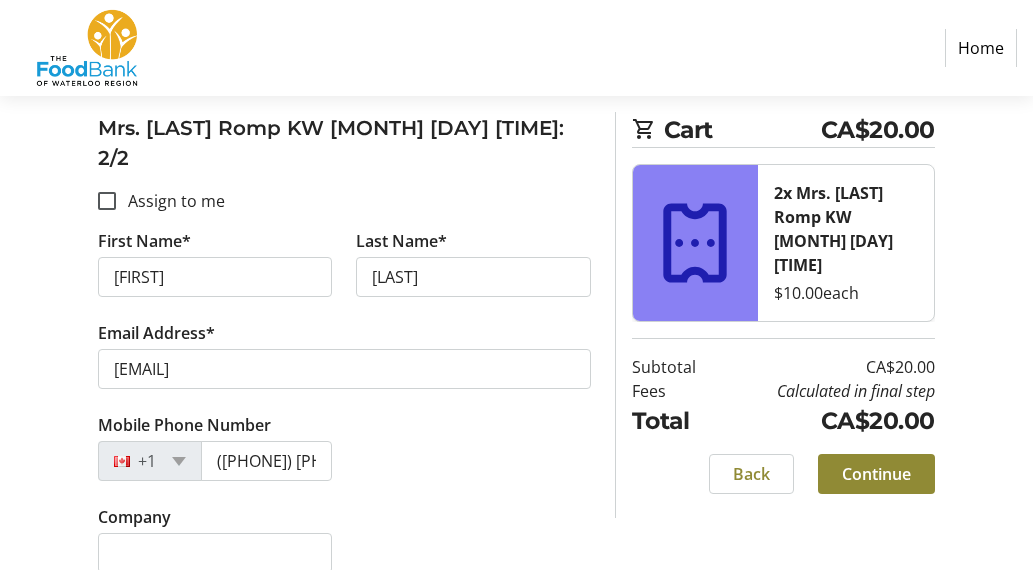 click on "Assign Tickets  Enter details for each attendee so that they receive their ticket directly.   If your guest details are not finalized, use the button below to skip and complete after checkout.   Skip Assigning Tickets  Mrs. [LAST] Romp KW [MONTH] [DAY] [TIME]: 1/2  Assign to me  First Name* [FIRST] Last Name* [LAST] Email Address* [EMAIL] Mobile Phone Number +1 ([PHONE]) [PHONE]-[PHONE] Company Terms and conditions*  Download terms and conditions   I have read and agree to the terms and conditions.  Mrs. [LAST] Romp KW [MONTH] [DAY] [TIME]: 2/2  Assign to me  First Name* [FIRST] Last Name* [LAST] Email Address* [EMAIL] Mobile Phone Number +1 ([PHONE]) [PHONE]-[PHONE] Company Terms and conditions*  Download terms and conditions   I have read and agree to the terms and conditions.  Cart CA$20.00 2x Mrs. [LAST] Romp KW [MONTH] [DAY] [TIME]  $10.00   each  Subtotal  CA$20.00   Fees  Calculated in final step  Total  CA$20.00   Back   Continue" 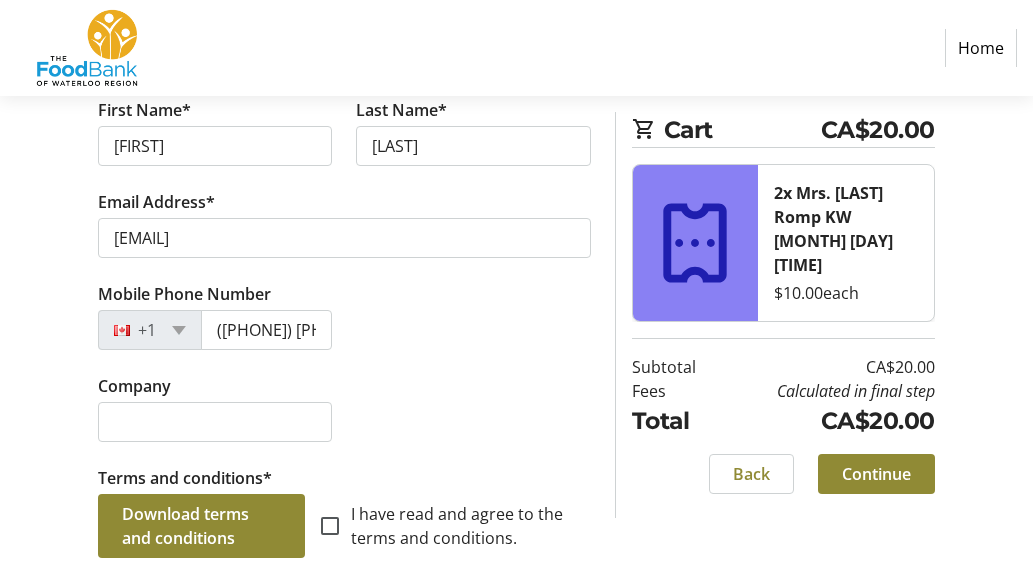 scroll, scrollTop: 1143, scrollLeft: 0, axis: vertical 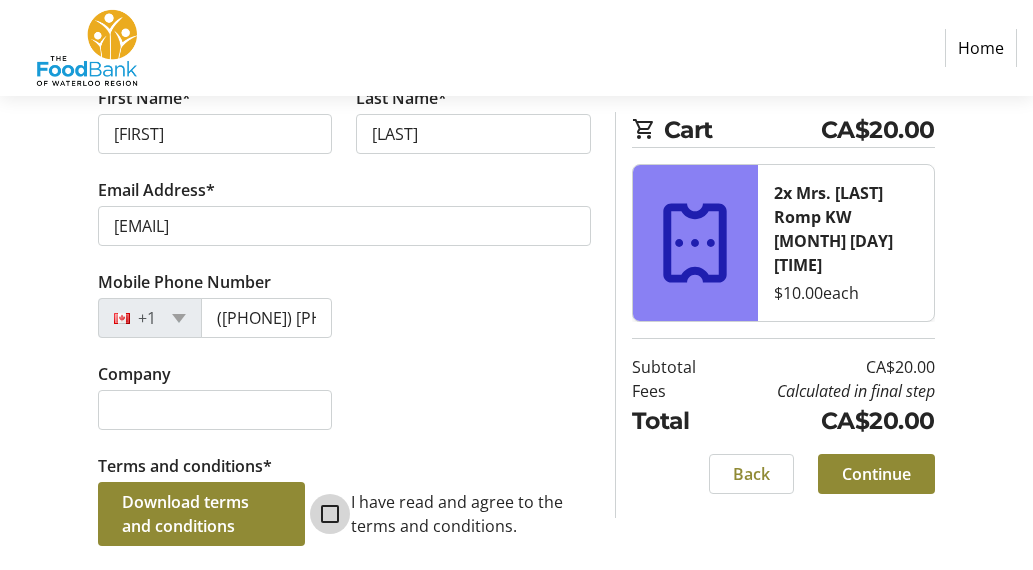 click on "I have read and agree to the terms and conditions." at bounding box center [330, 514] 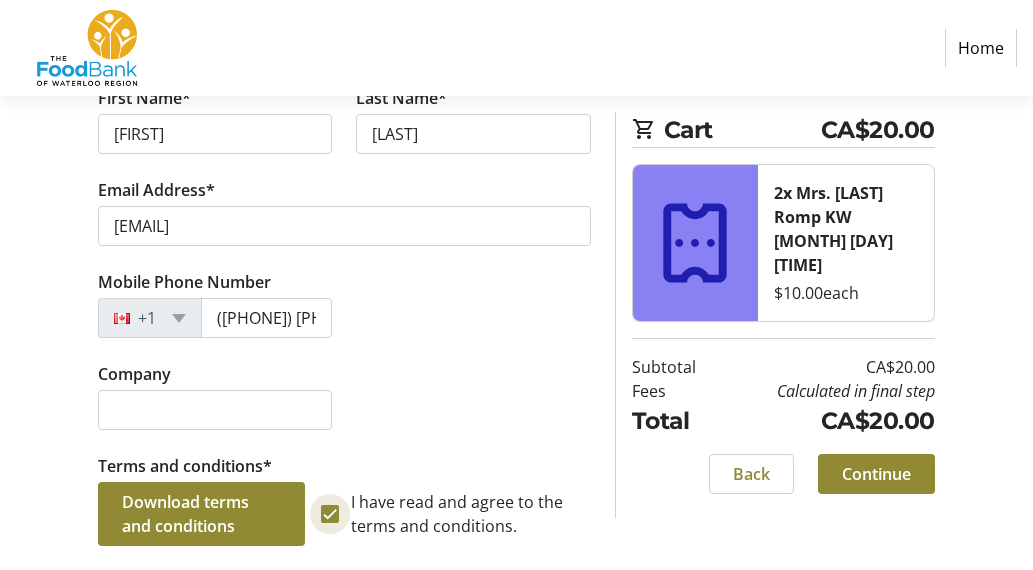 checkbox on "true" 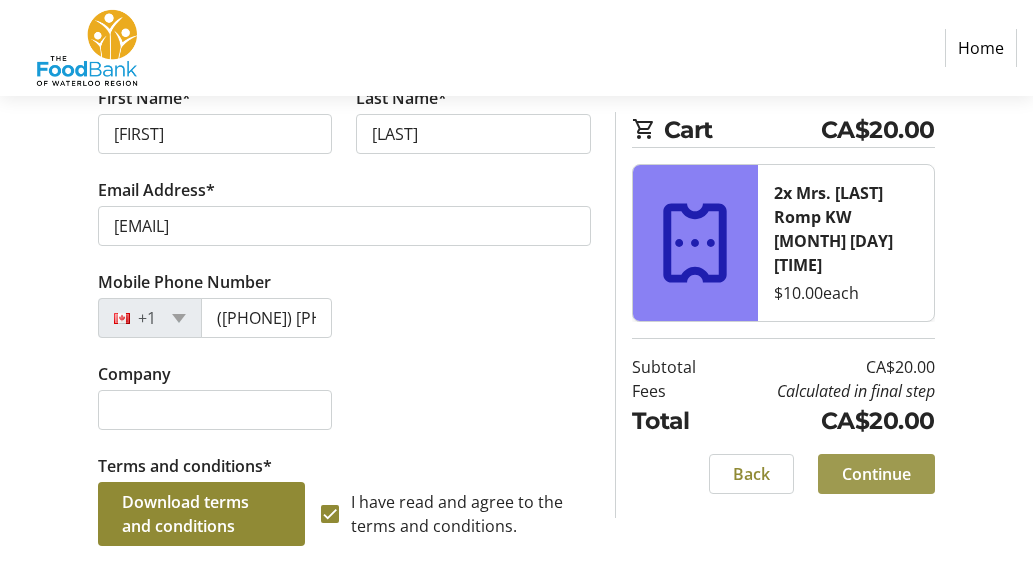 click on "Continue" 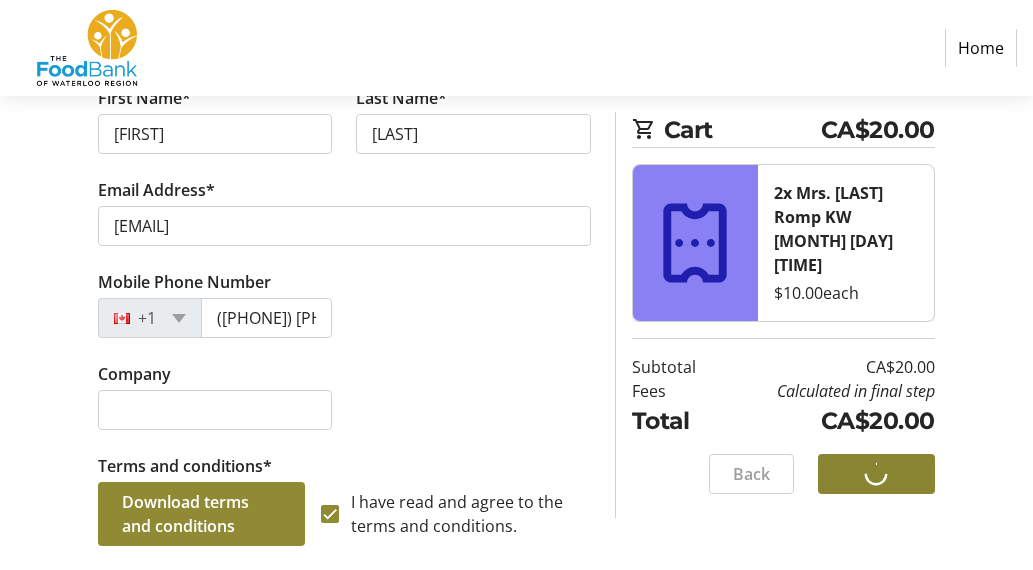 scroll, scrollTop: 96, scrollLeft: 0, axis: vertical 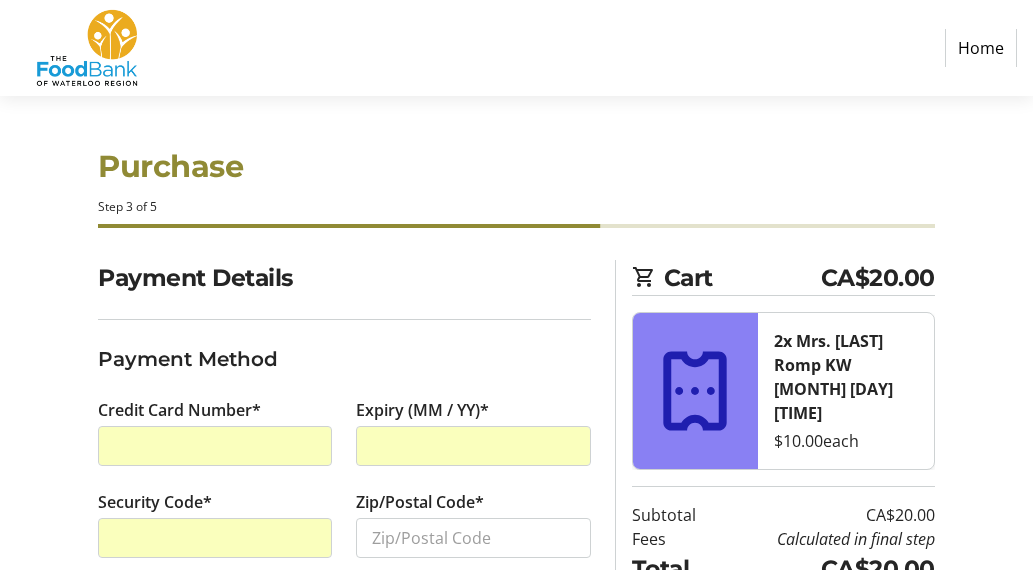 click on "Purchase Step 3 of 5" 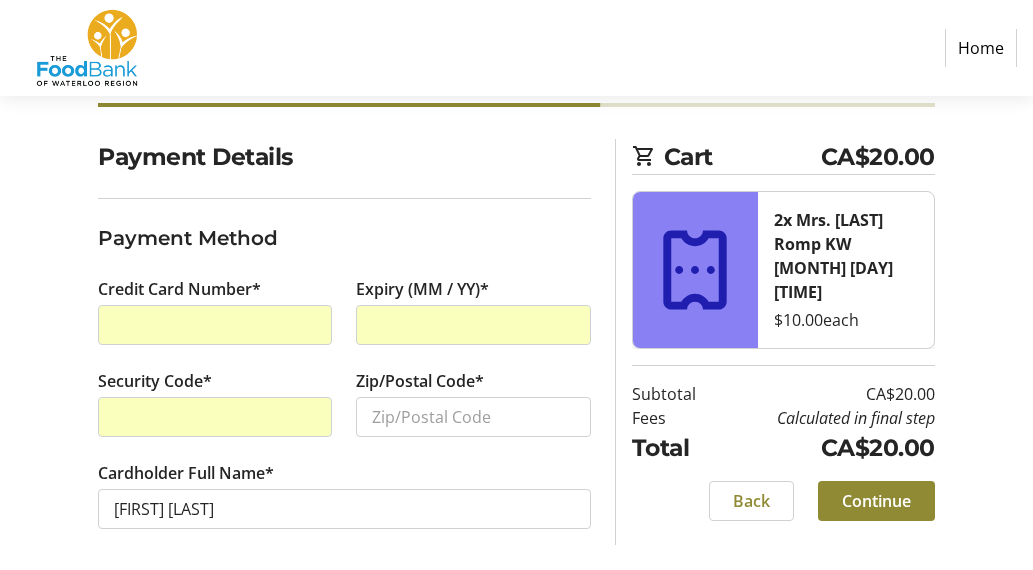 scroll, scrollTop: 128, scrollLeft: 0, axis: vertical 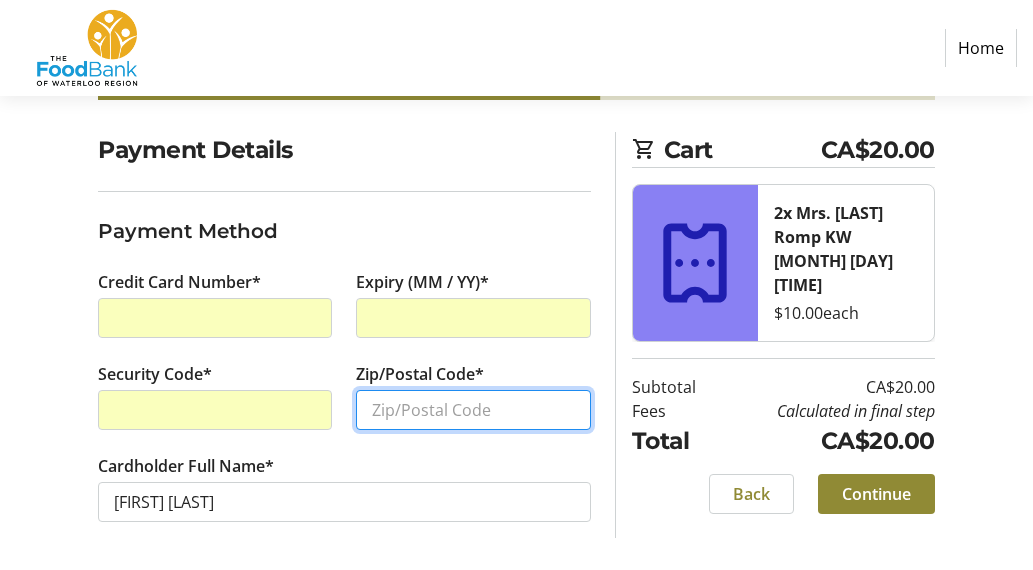 click on "Zip/Postal Code*" at bounding box center (473, 410) 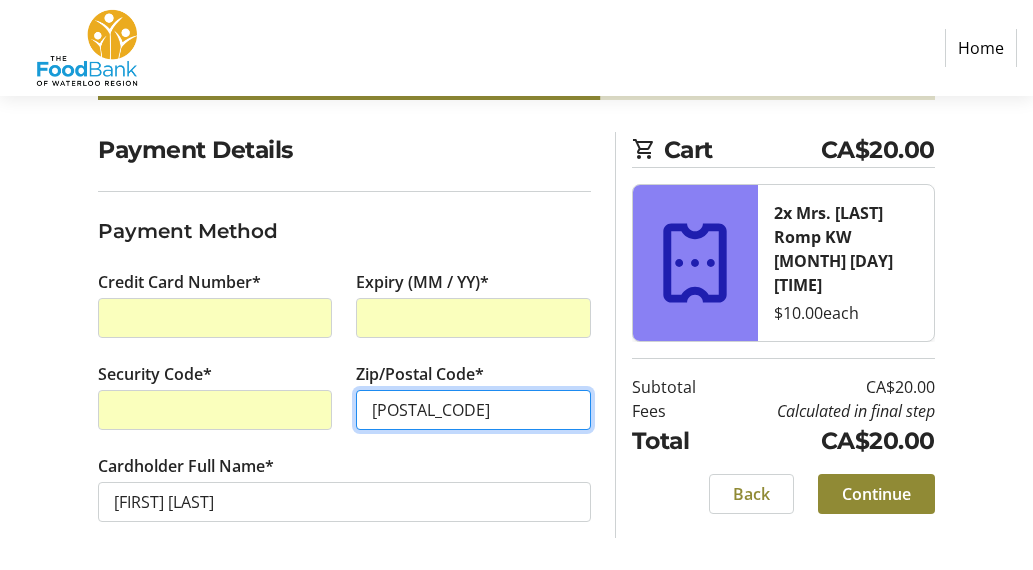 type on "[POSTAL_CODE]" 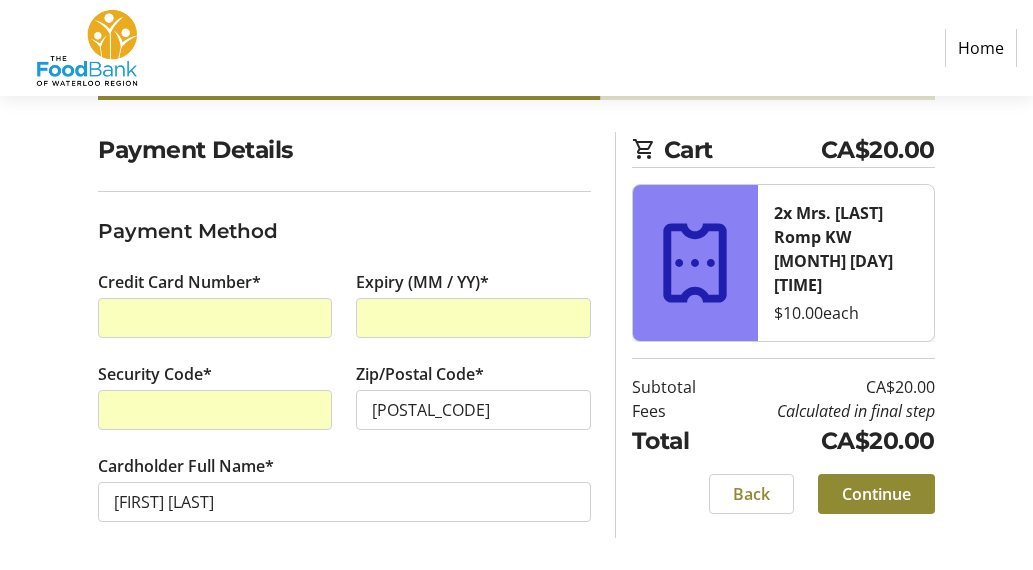 click on "Back   Continue" 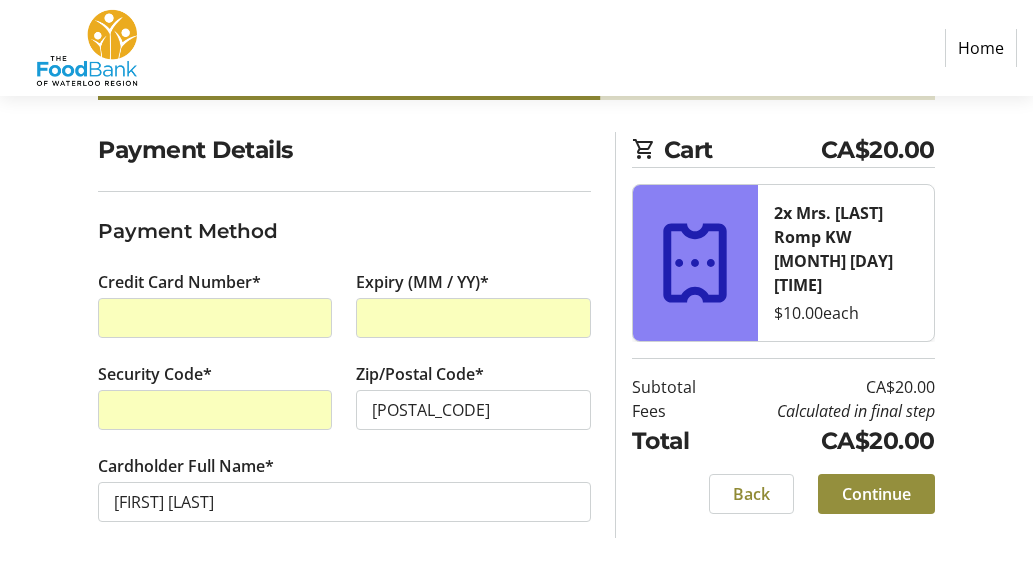click on "Continue" 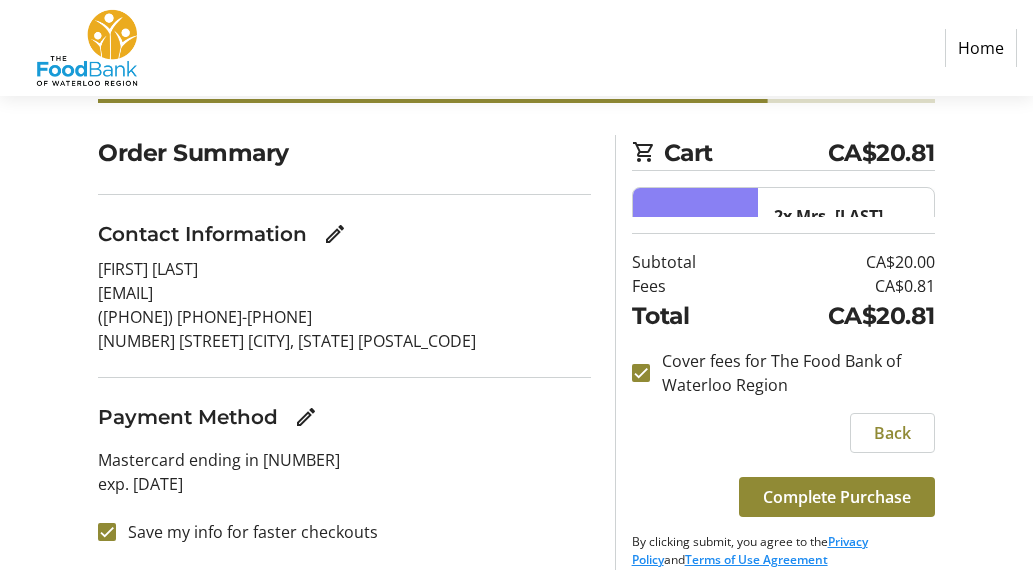 scroll, scrollTop: 148, scrollLeft: 0, axis: vertical 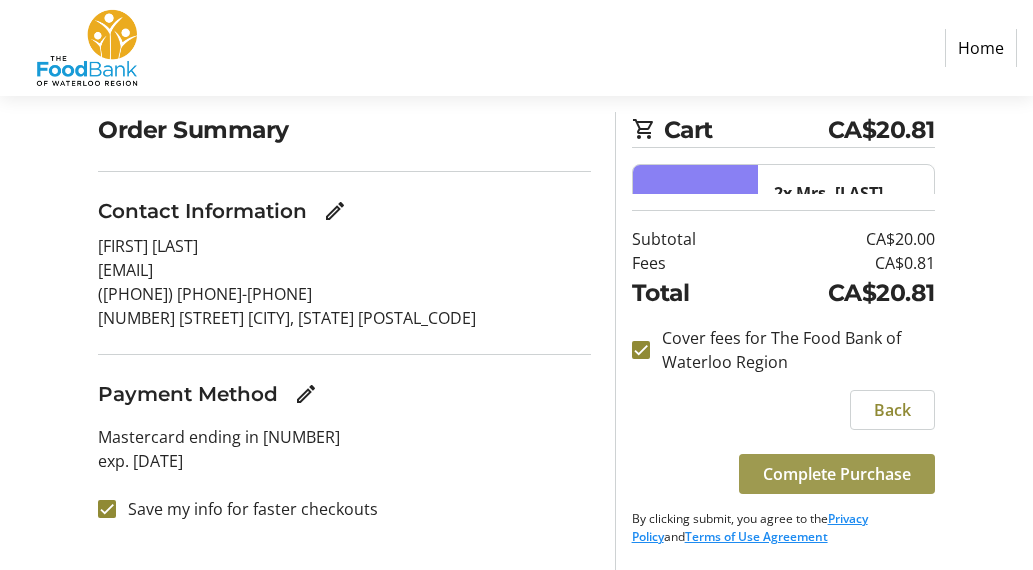 click on "Complete Purchase" 